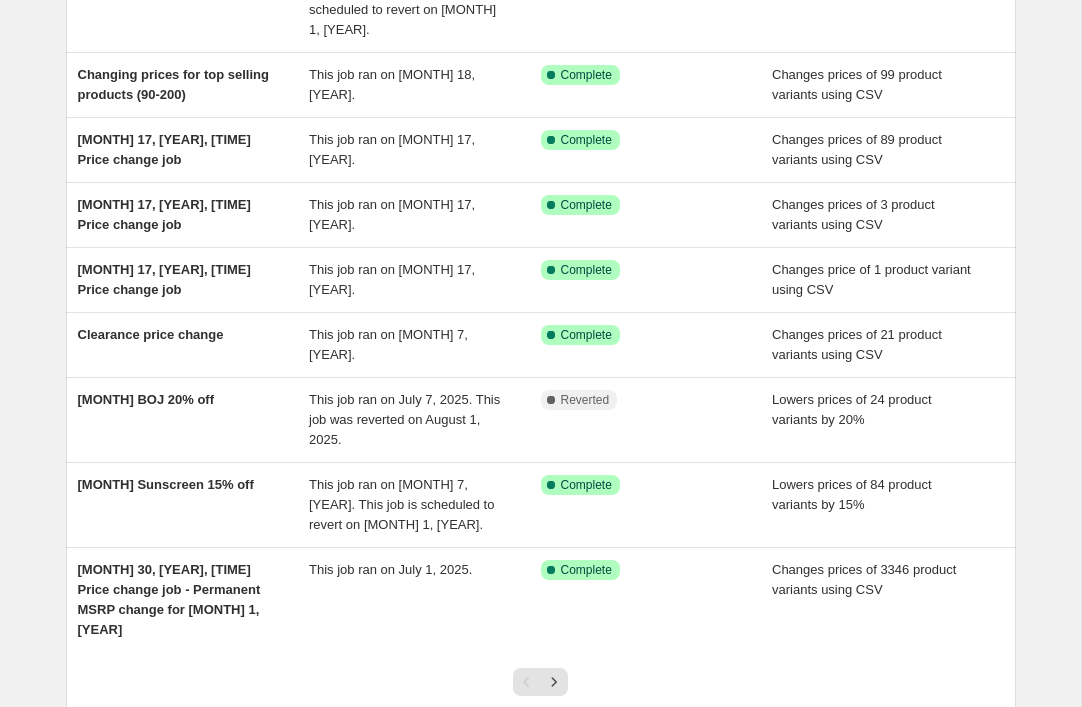 scroll, scrollTop: 463, scrollLeft: 0, axis: vertical 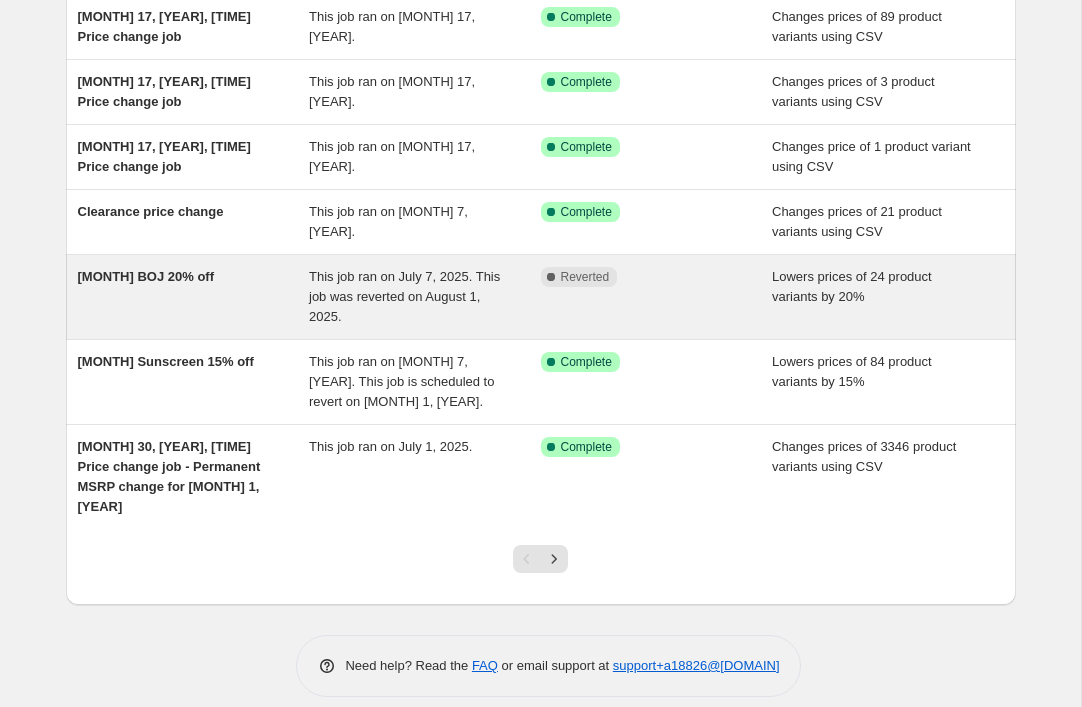 click on "[MONTH] BOJ 20% off" at bounding box center [146, 276] 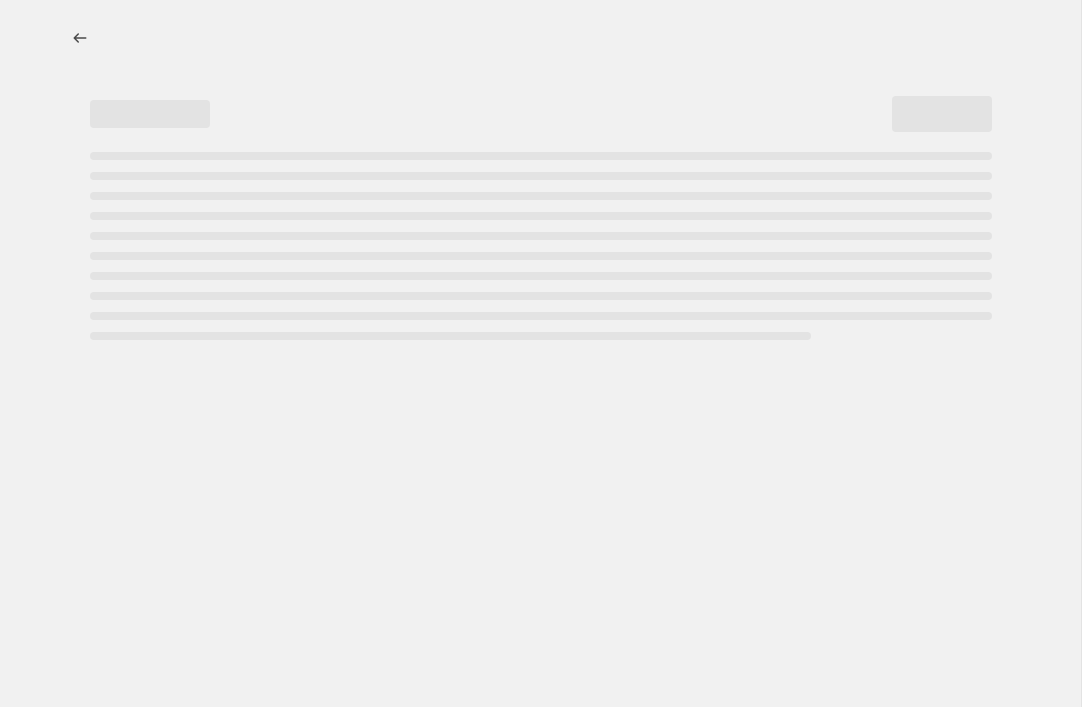 select on "percentage" 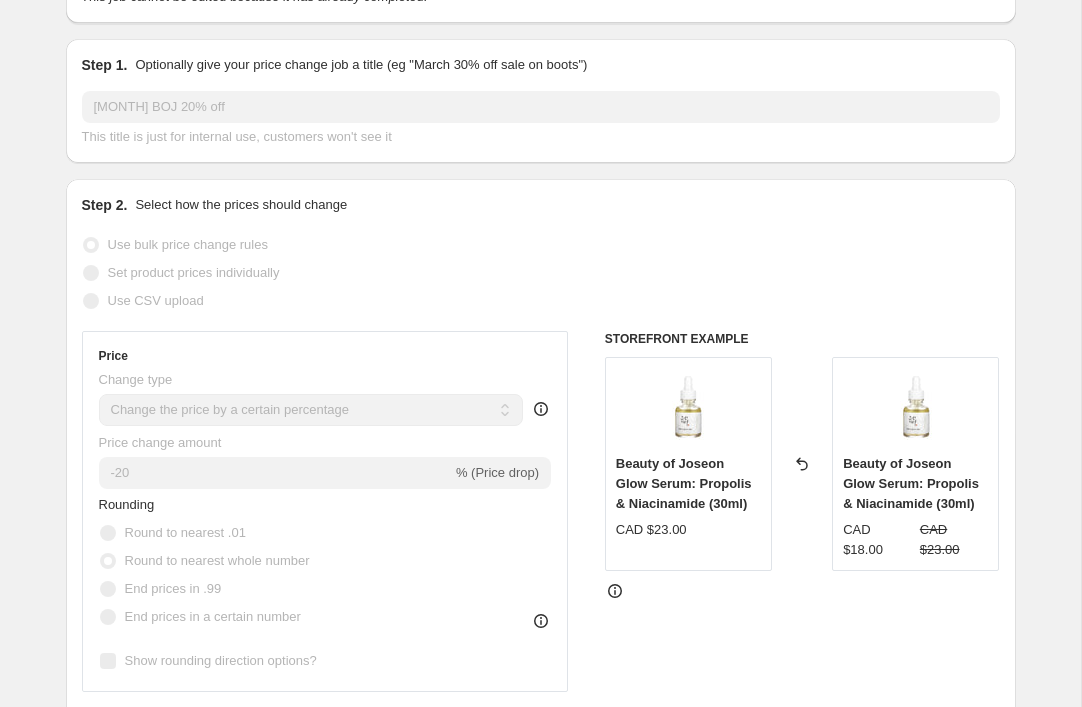 scroll, scrollTop: 0, scrollLeft: 0, axis: both 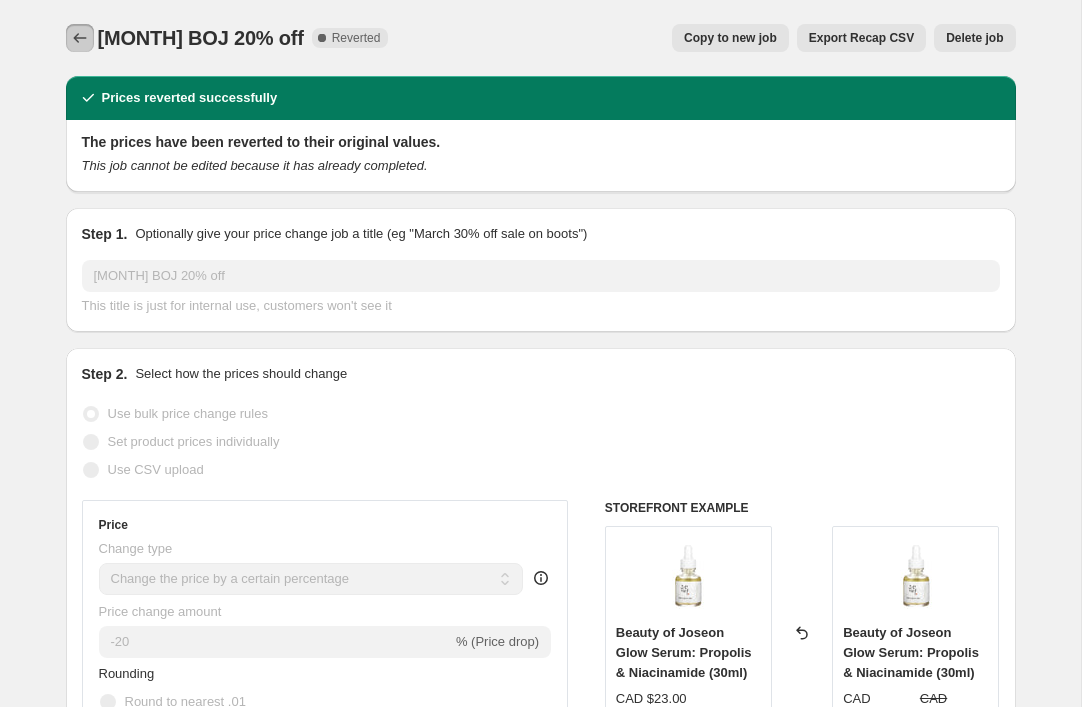 click at bounding box center [80, 38] 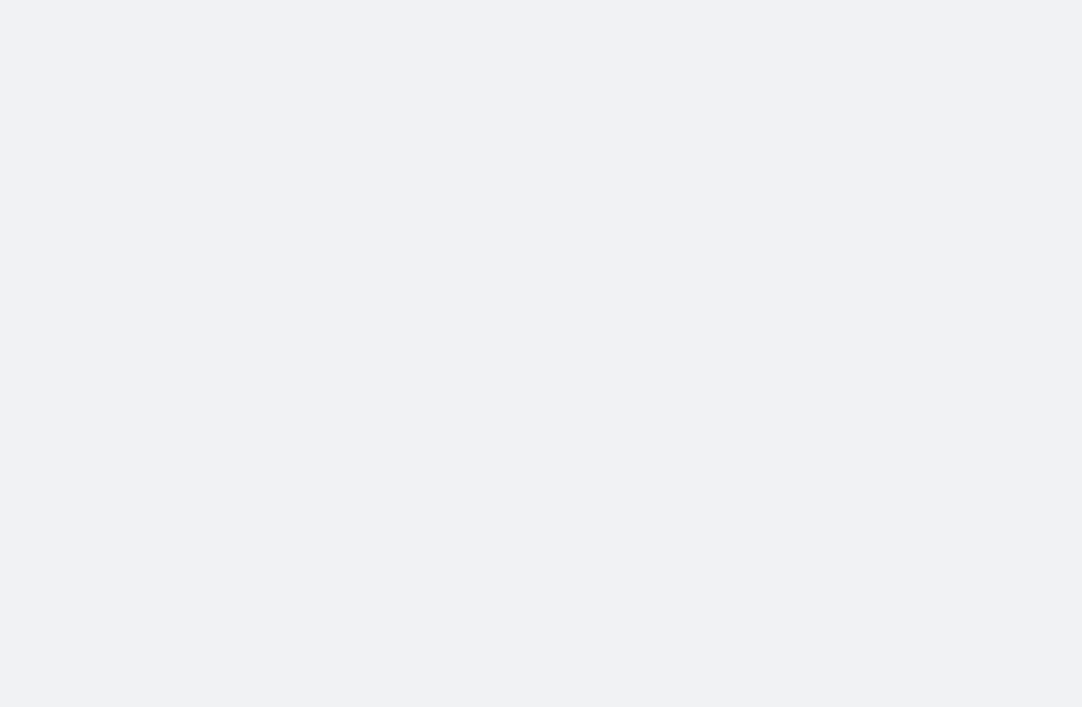 scroll, scrollTop: 0, scrollLeft: 0, axis: both 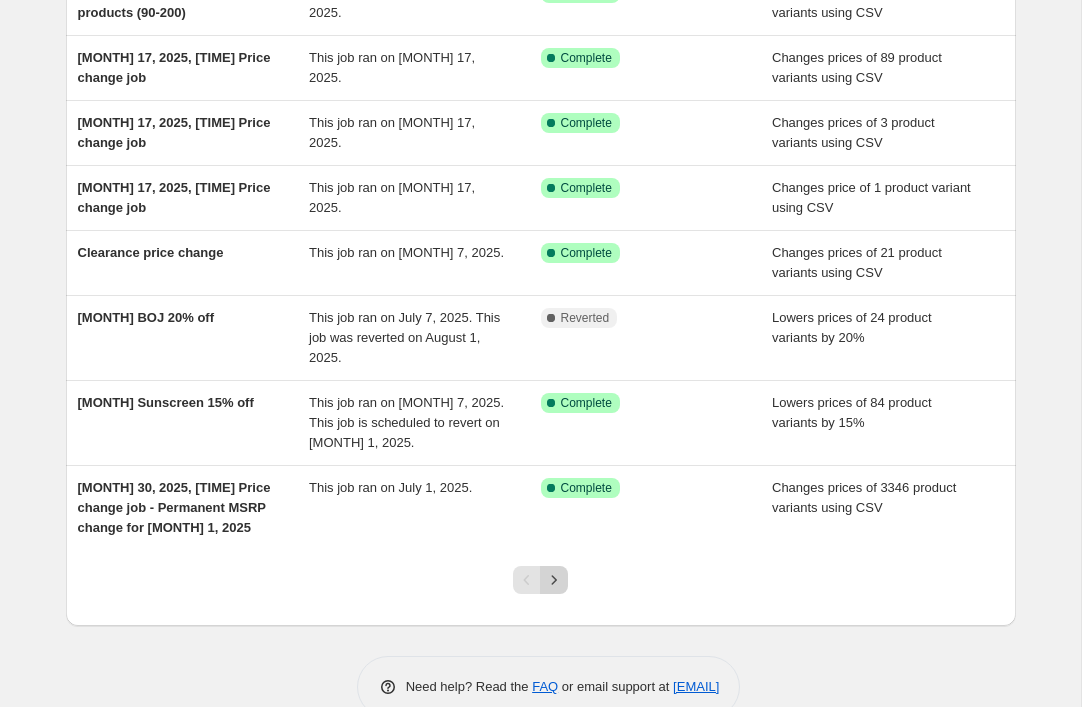 click 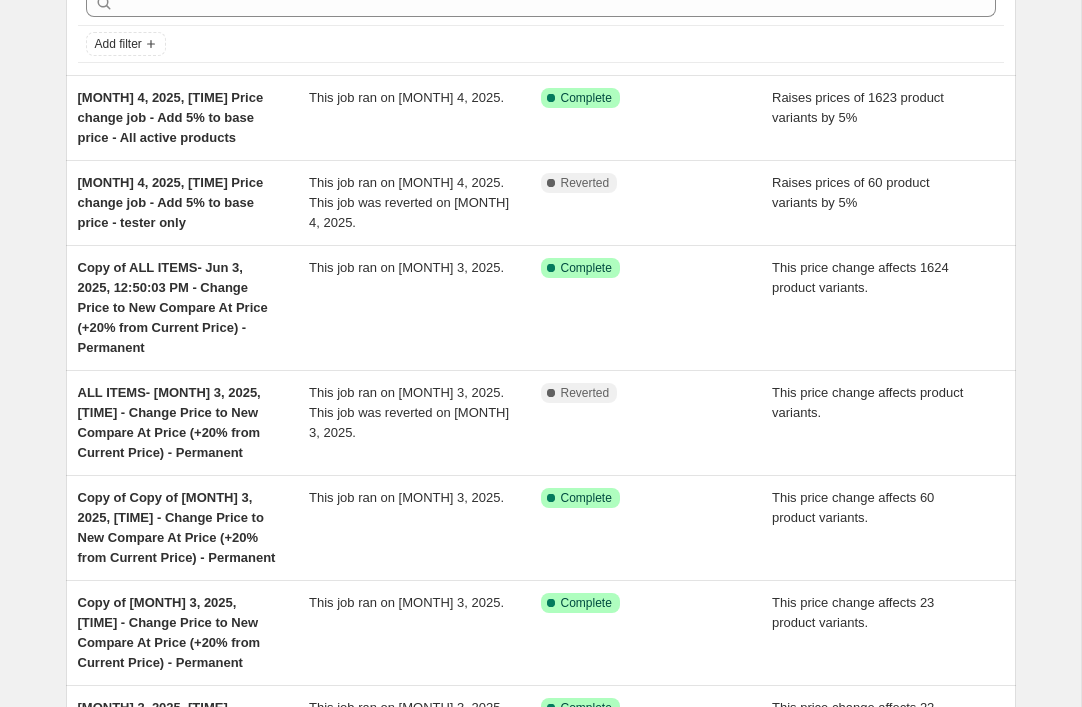 scroll, scrollTop: 428, scrollLeft: 0, axis: vertical 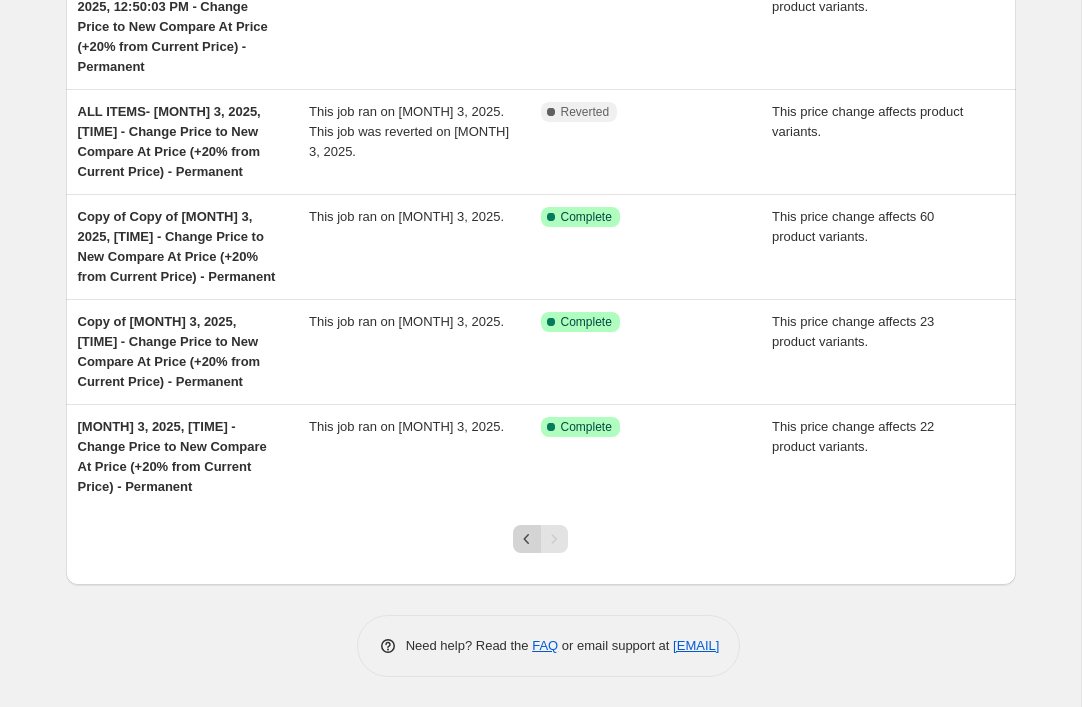 click 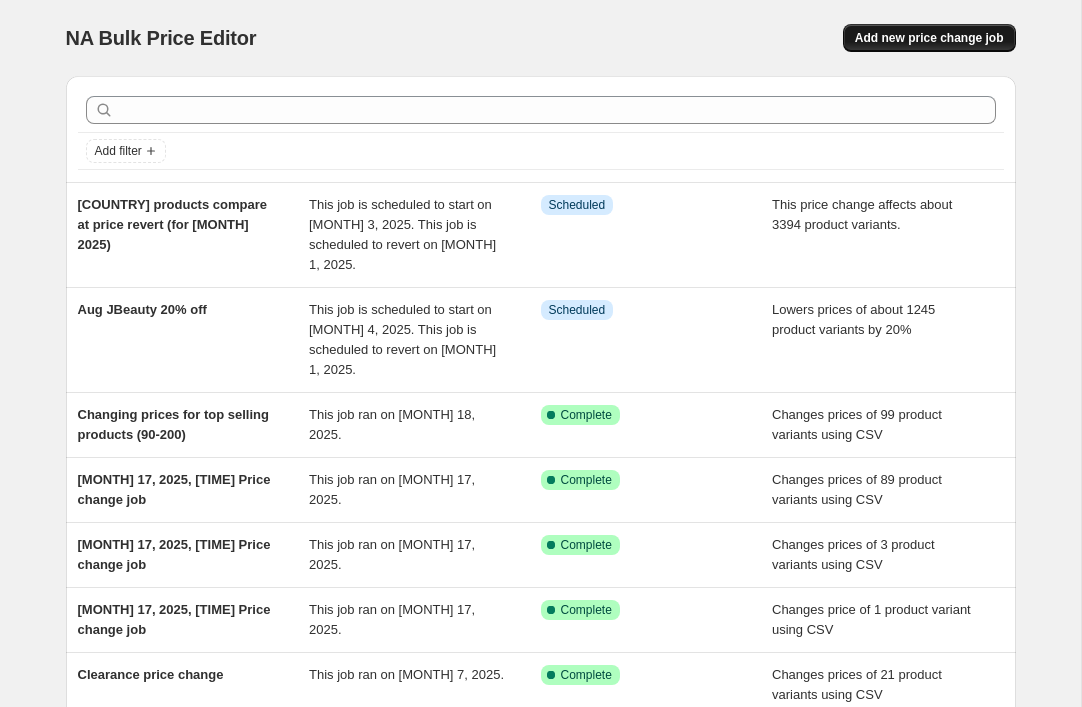 click on "Add new price change job" at bounding box center [929, 38] 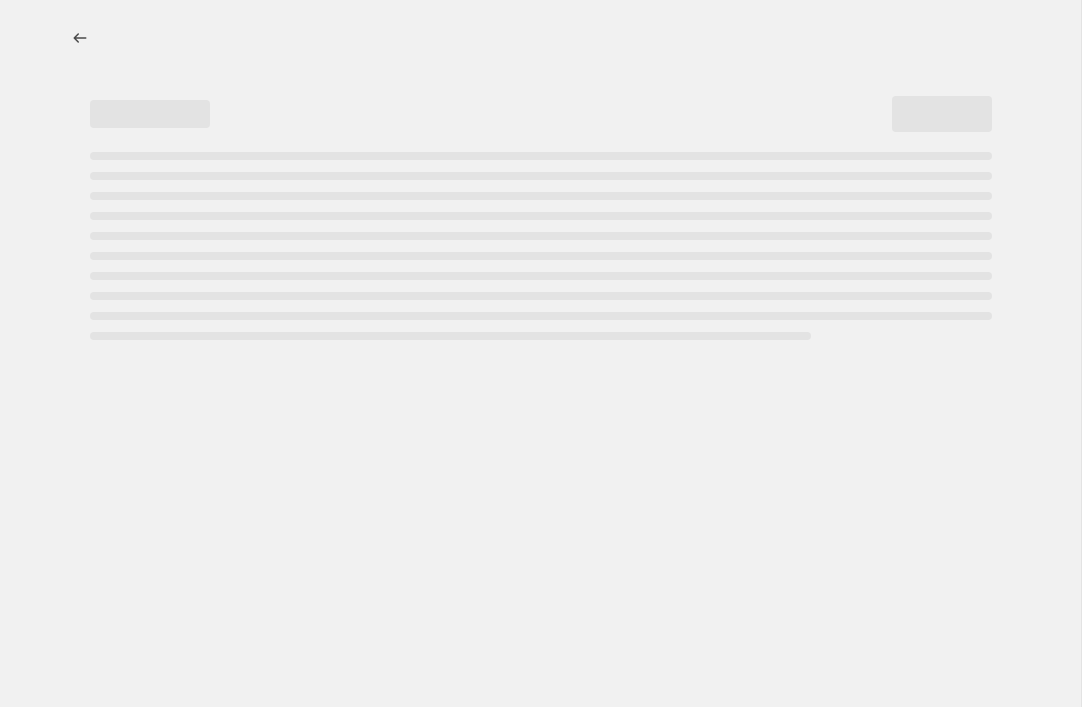 select on "percentage" 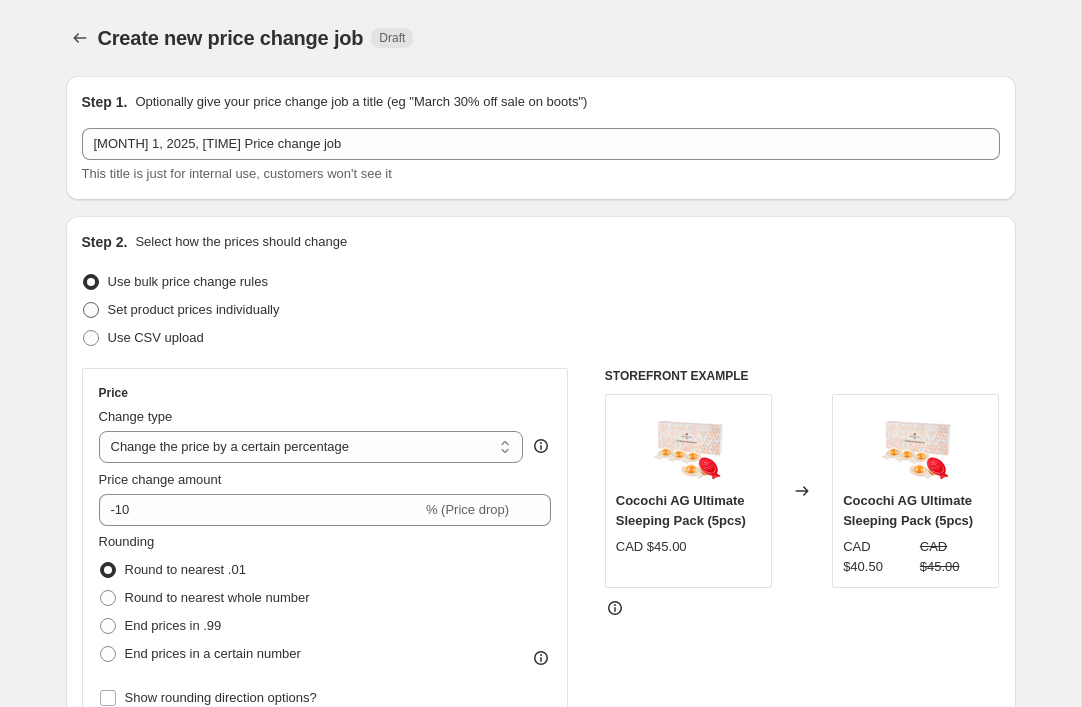 scroll, scrollTop: 34, scrollLeft: 0, axis: vertical 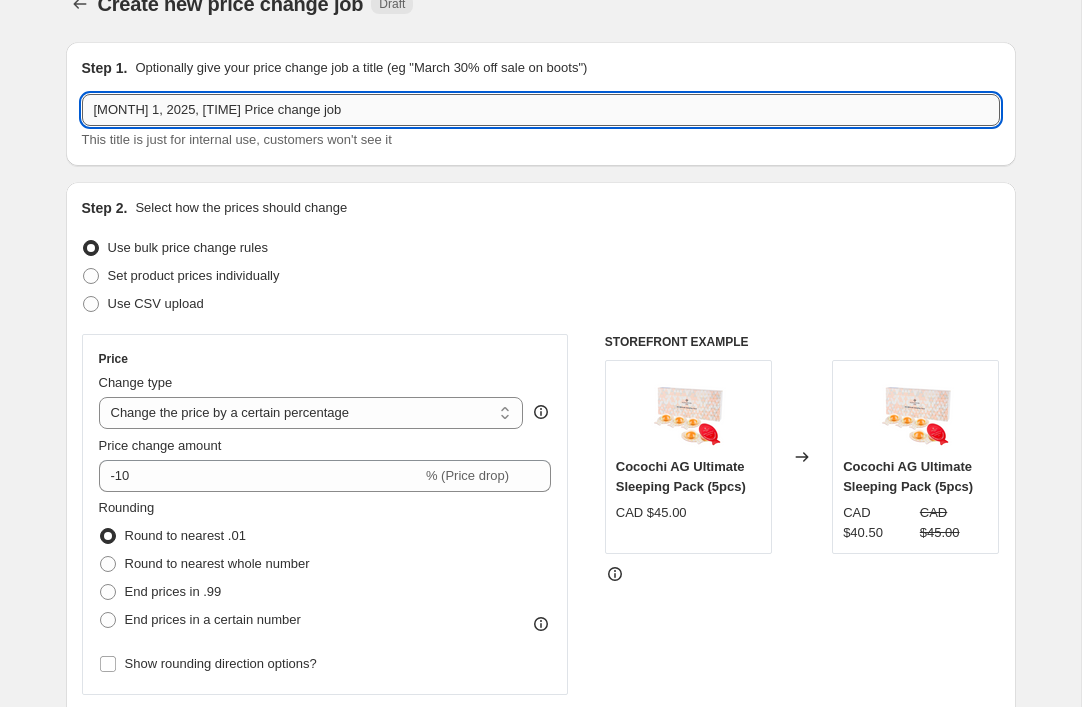 click on "[MONTH] 1, 2025, [TIME] Price change job" at bounding box center (541, 110) 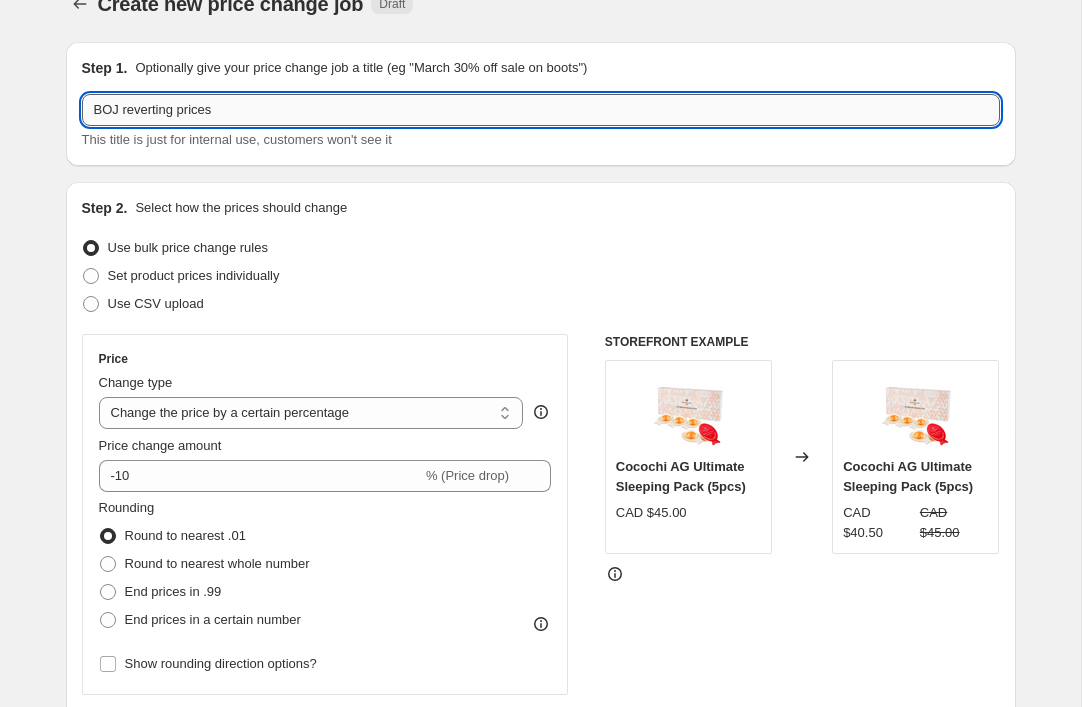 click on "BOJ reverting prices" at bounding box center (541, 110) 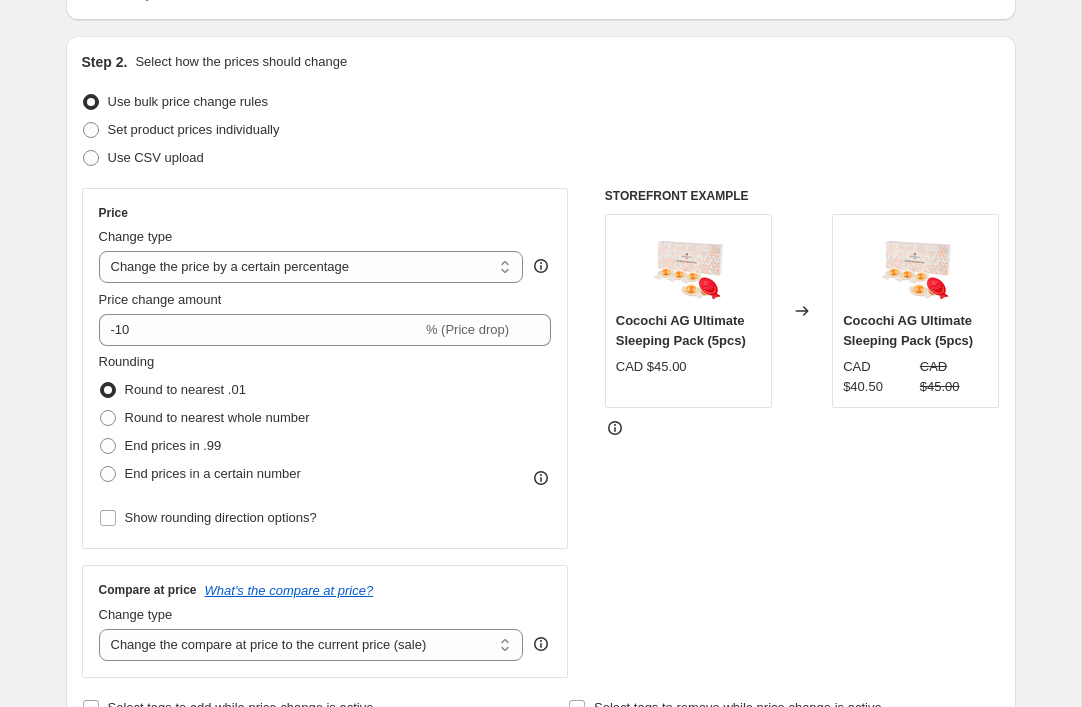 scroll, scrollTop: 181, scrollLeft: 0, axis: vertical 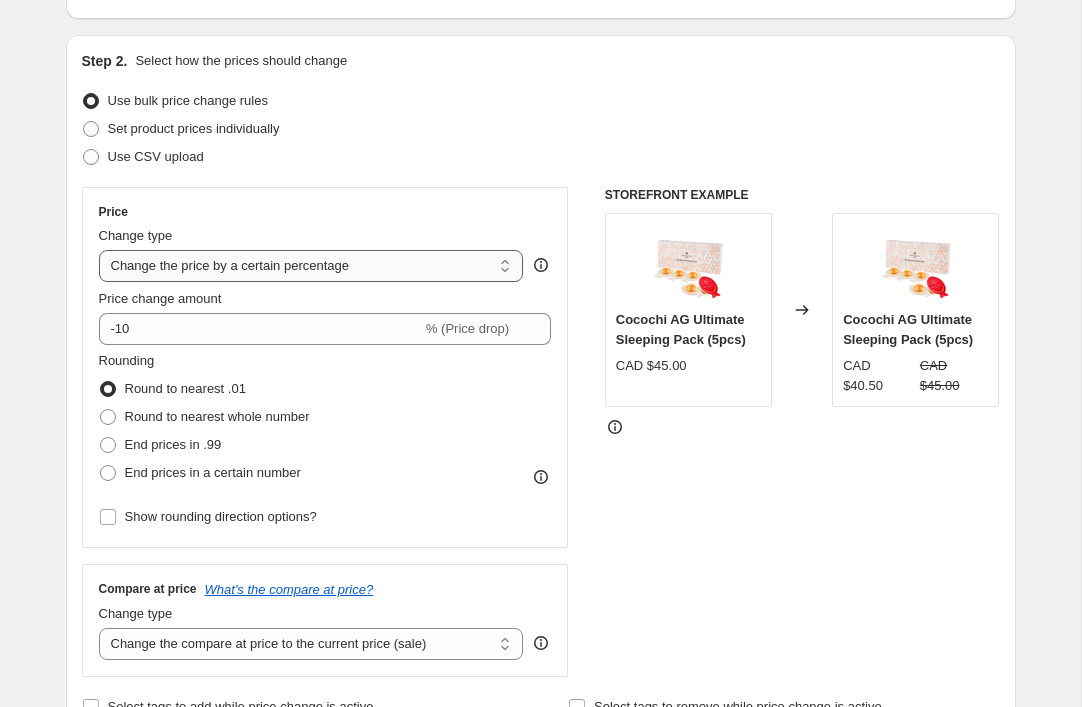 type on "BOJ reverting prices" 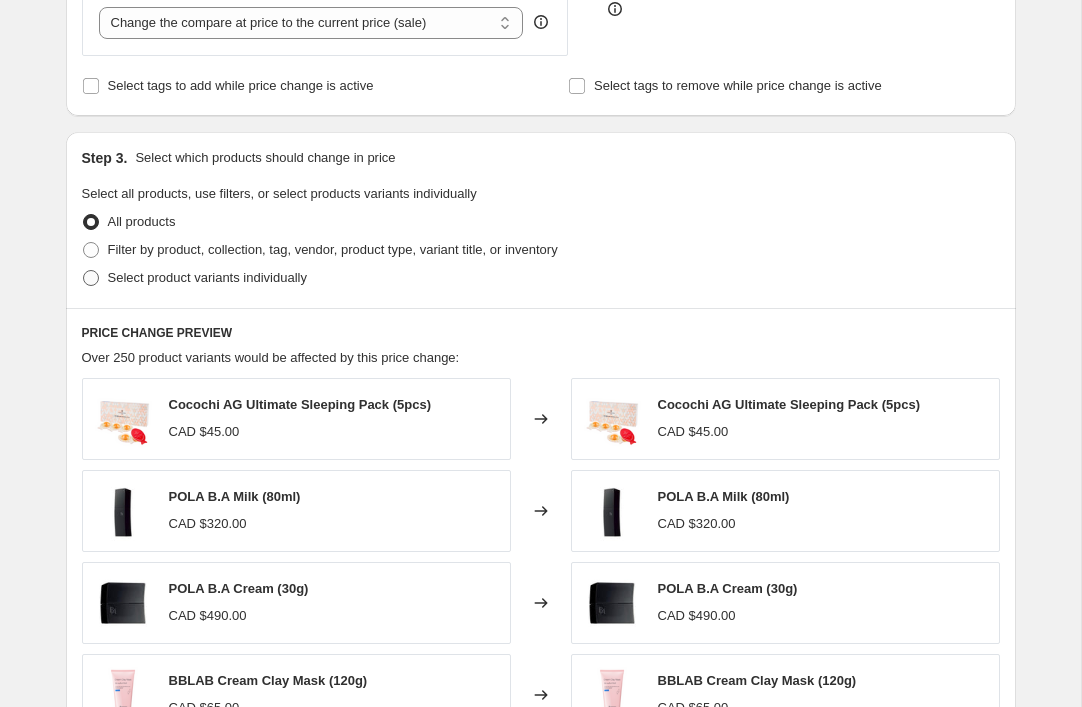 scroll, scrollTop: 623, scrollLeft: 0, axis: vertical 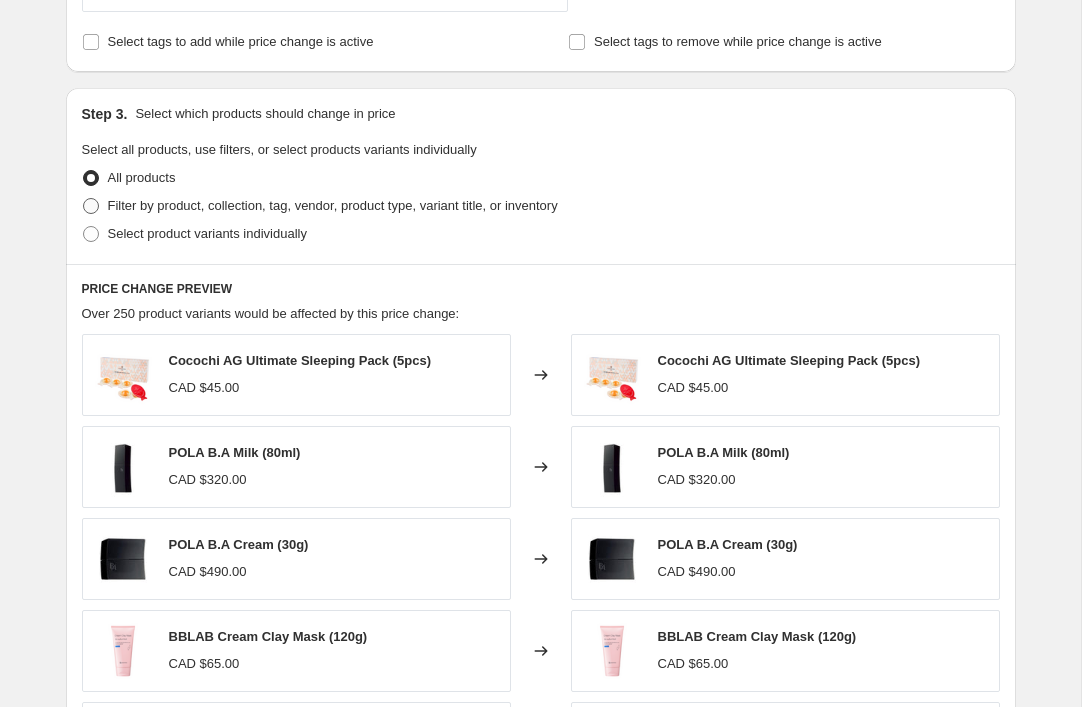 click at bounding box center (91, 206) 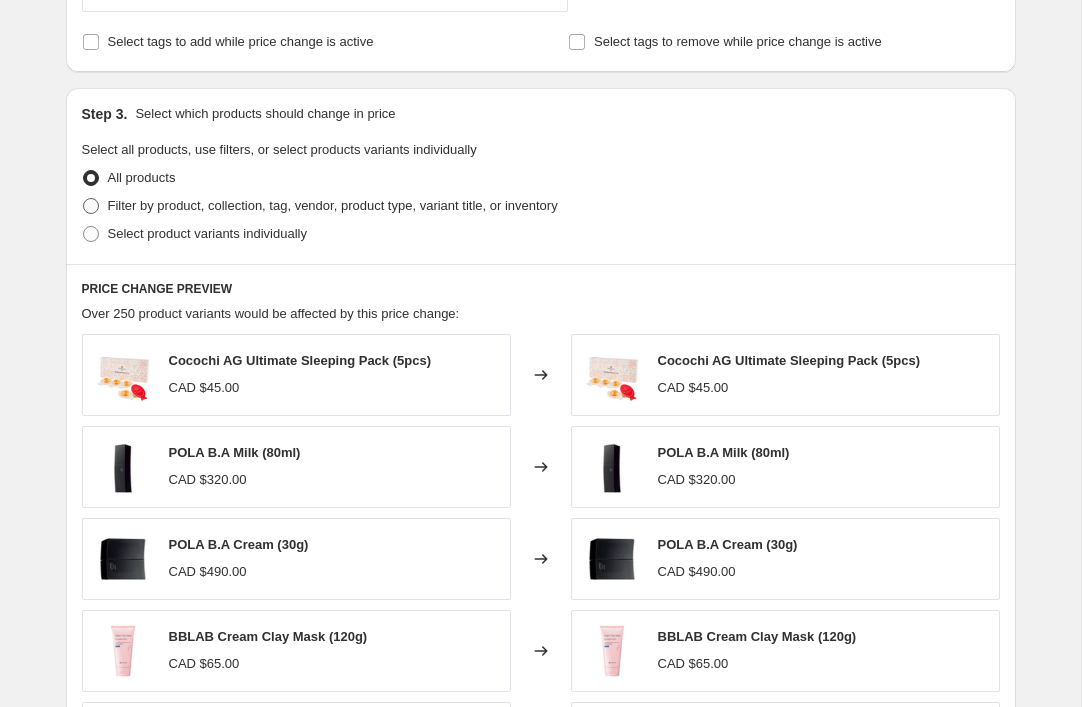 radio on "true" 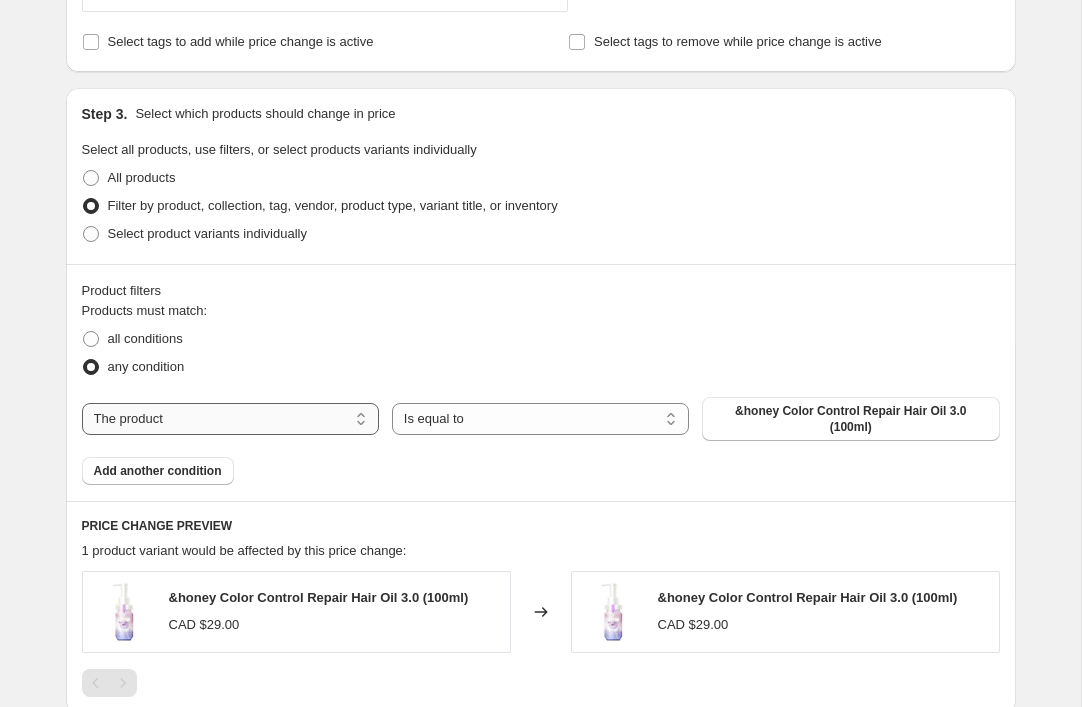 click on "The product The product's collection The product's tag The product's vendor The product's type The product's status The variant's title Inventory quantity" at bounding box center (230, 419) 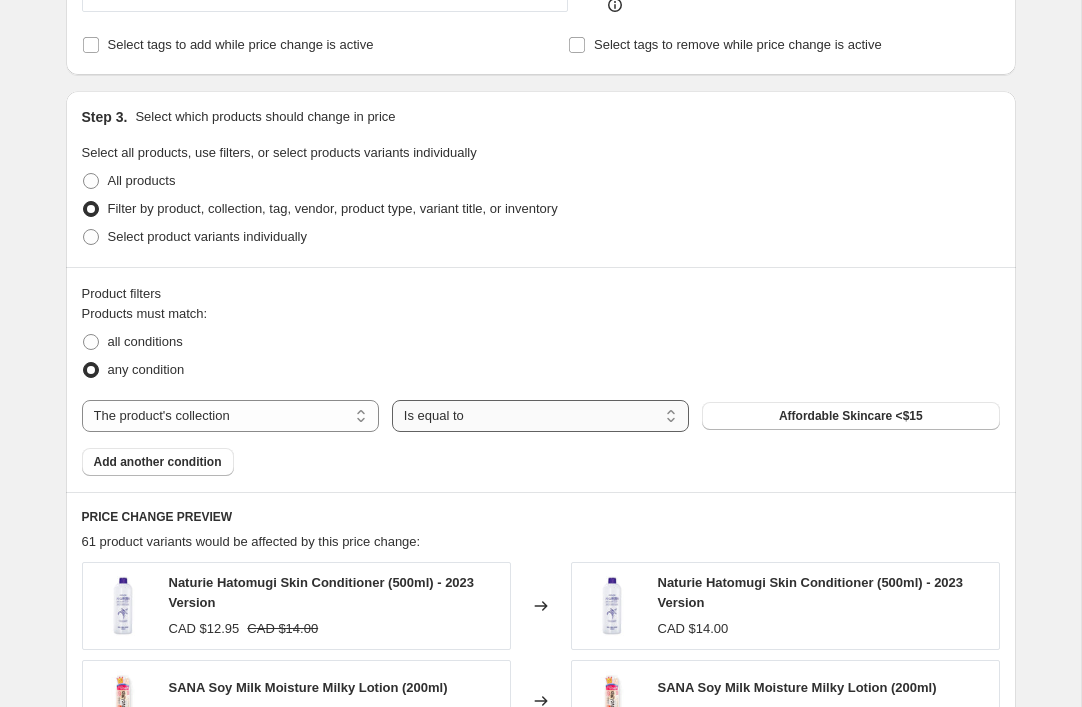 click on "Is equal to Is not equal to" at bounding box center [540, 416] 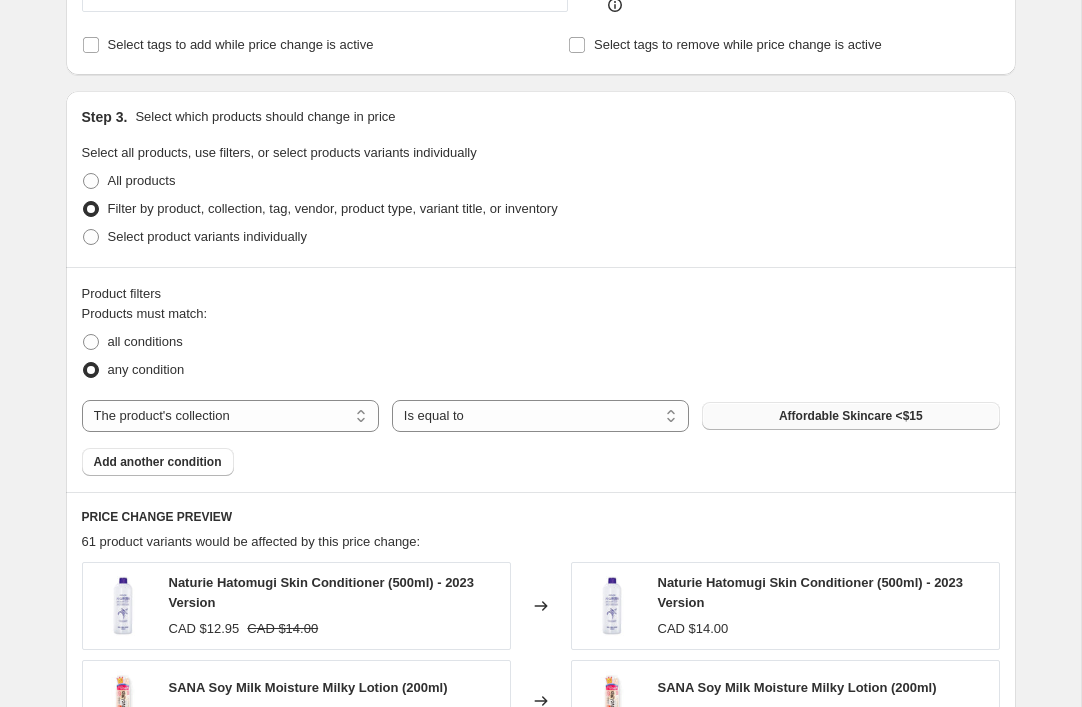 click on "Affordable Skincare <$15" at bounding box center [850, 416] 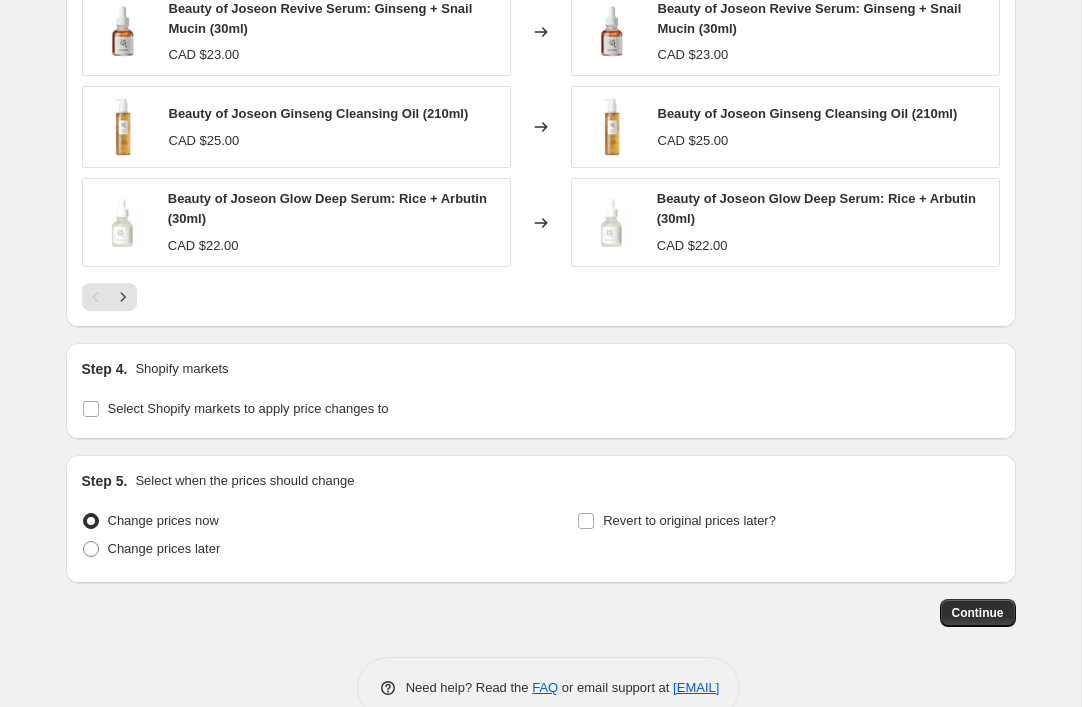 scroll, scrollTop: 1390, scrollLeft: 0, axis: vertical 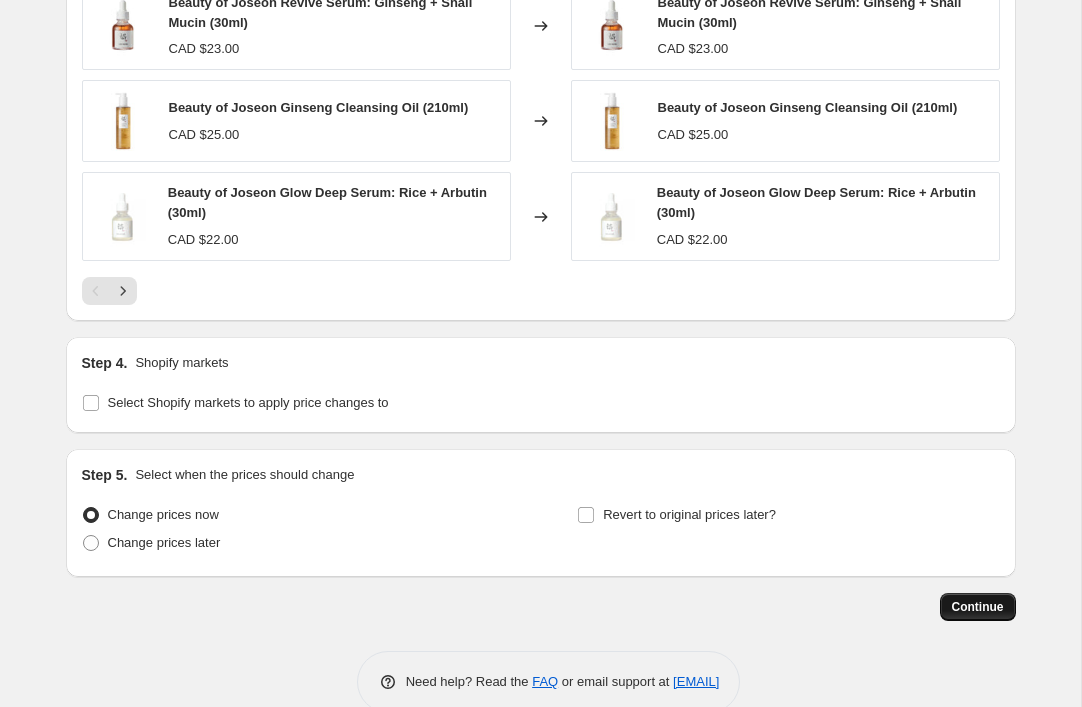 click on "Continue" at bounding box center (978, 607) 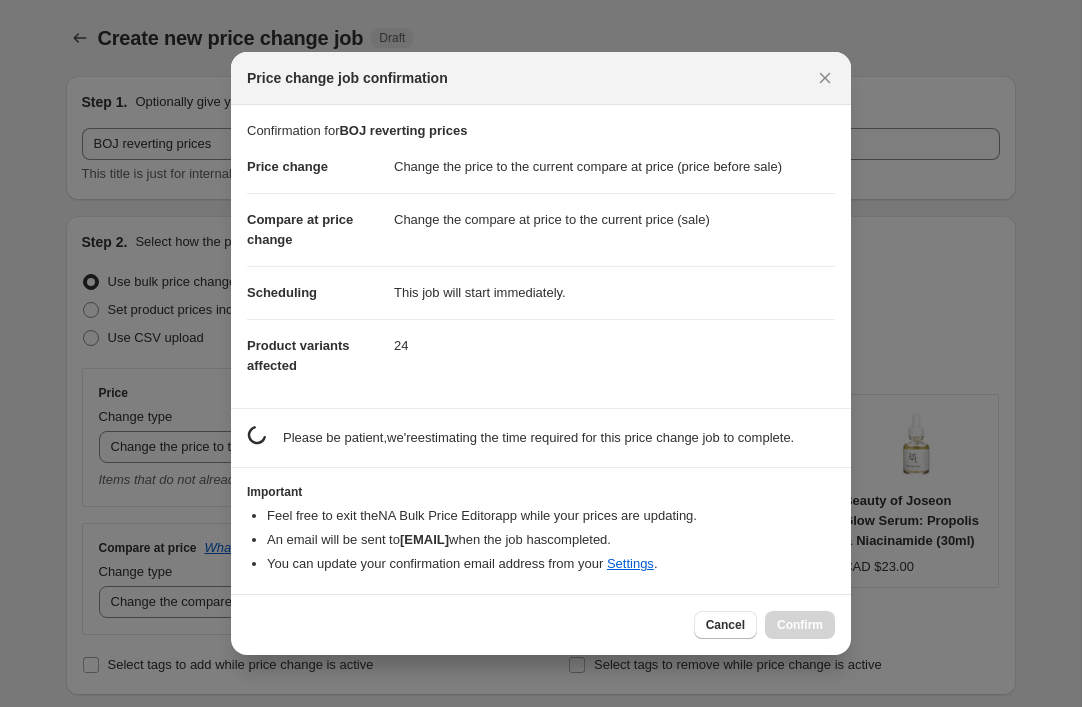 scroll, scrollTop: 1390, scrollLeft: 0, axis: vertical 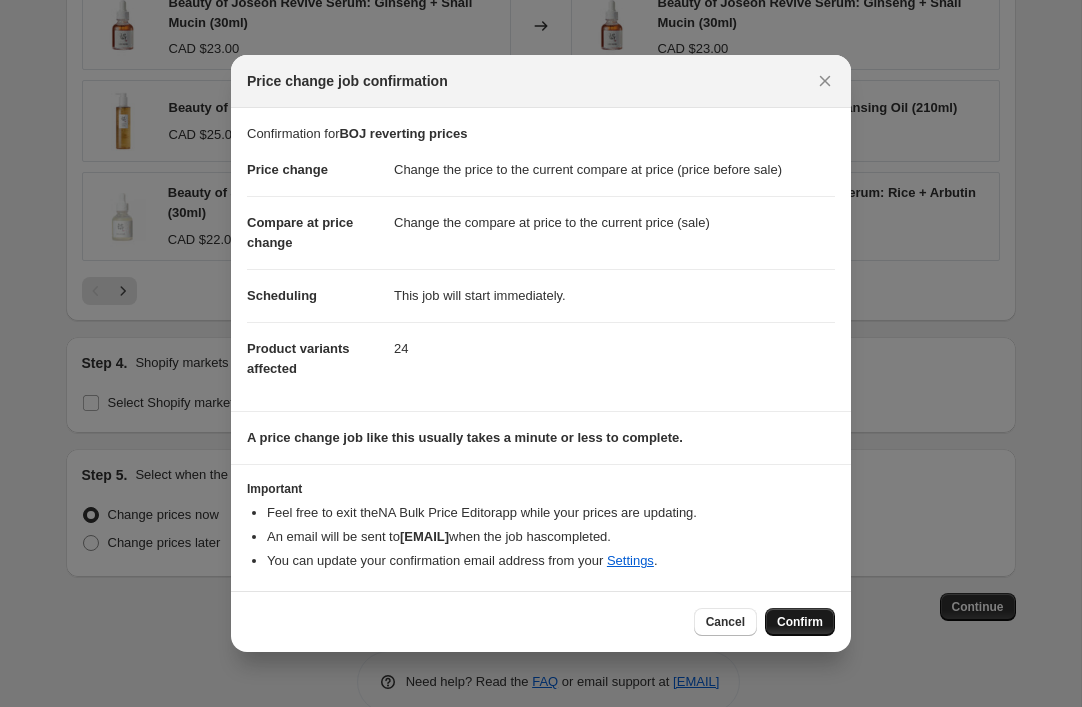 click on "Confirm" at bounding box center [800, 622] 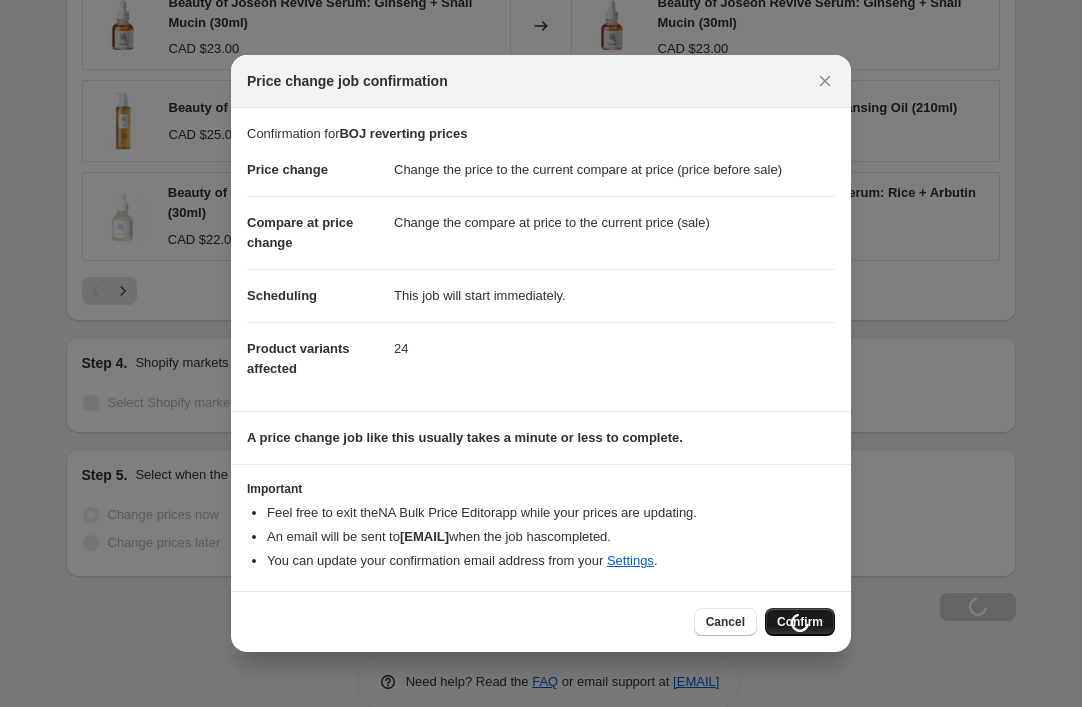 scroll, scrollTop: 1458, scrollLeft: 0, axis: vertical 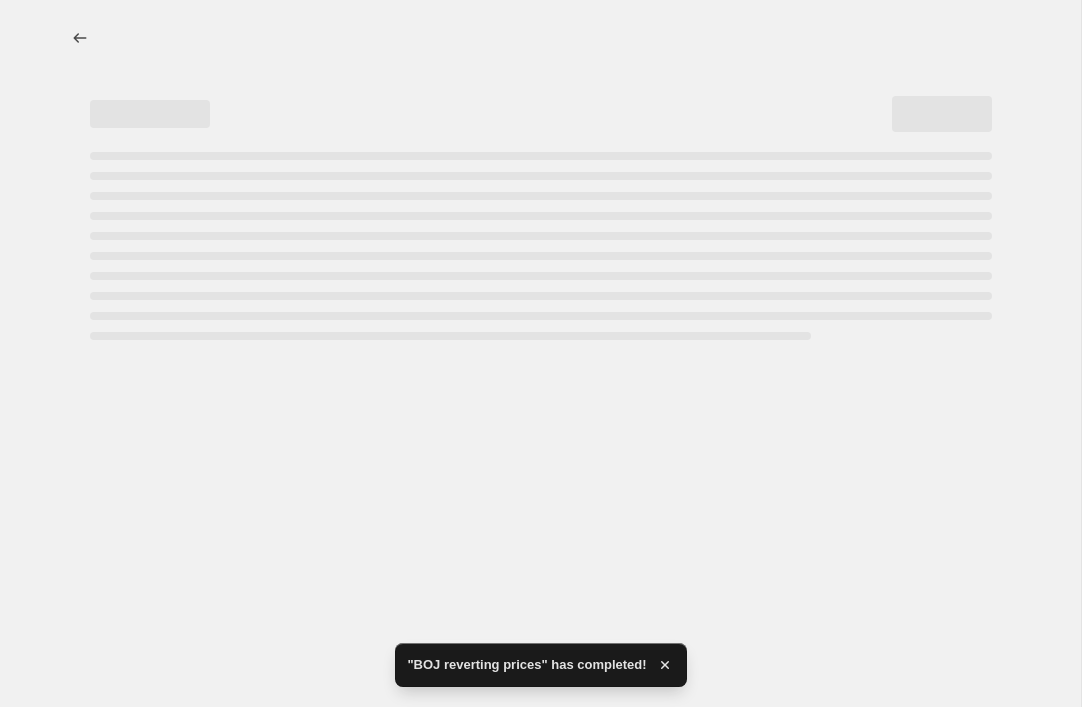 select on "ecap" 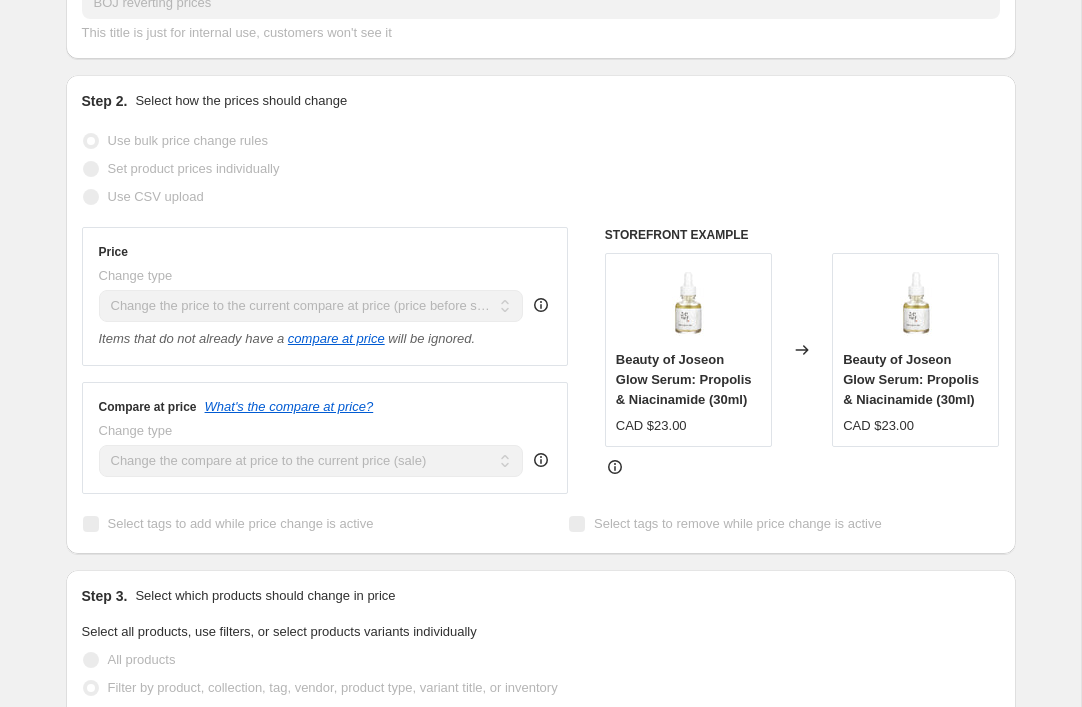 scroll, scrollTop: 348, scrollLeft: 0, axis: vertical 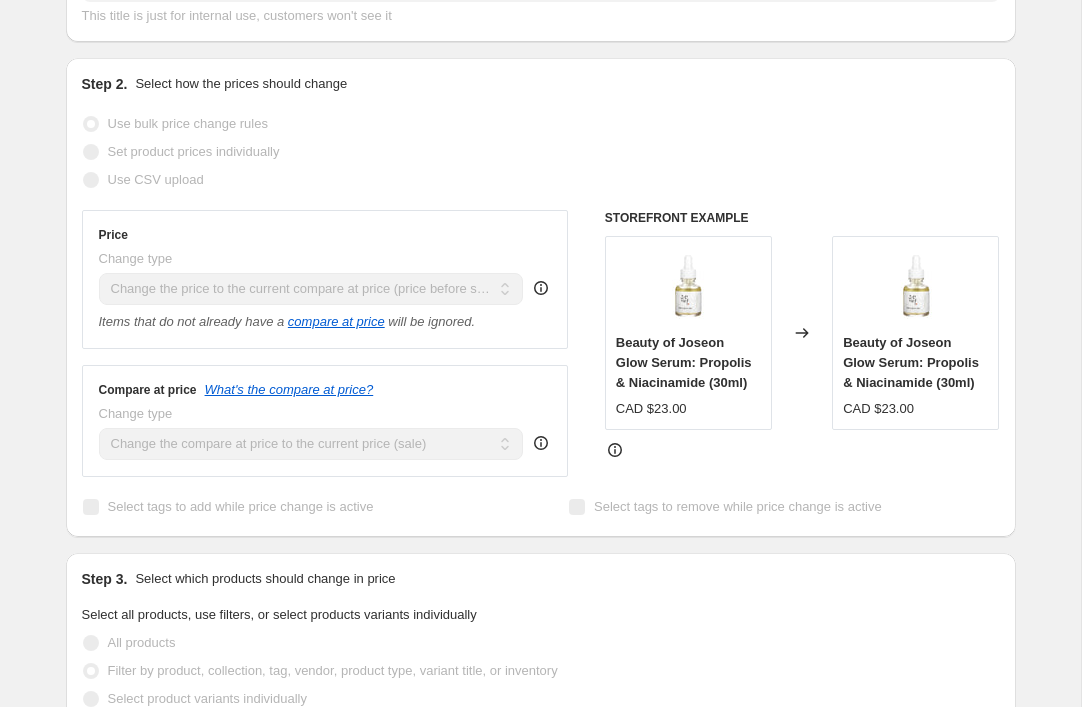 click on "BOJ reverting prices. This page is ready BOJ reverting prices Success Complete Complete Price revert scheduling Copy to new job Export Recap CSV Delete job More actions Price revert scheduling Copy to new job Export Recap CSV Delete job Prices changed successfully This job successfully completed on [MONTH] 1, 2025 at [TIME]. This job cannot be edited because it has already completed. Revert prices now Step 1. Optionally give your price change job a title (eg "[MONTH] 30% off sale on boots") BOJ reverting prices This title is just for internal use, customers won't see it Step 2. Select how the prices should change Use bulk price change rules Set product prices individually Use CSV upload Price Change type Change the price to a certain amount Change the price by a certain amount Change the price by a certain percentage Change the price to the current compare at price (price before sale) Change the price by a certain amount relative to the compare at price Don't change the price Items that do not already have a" at bounding box center (541, 791) 